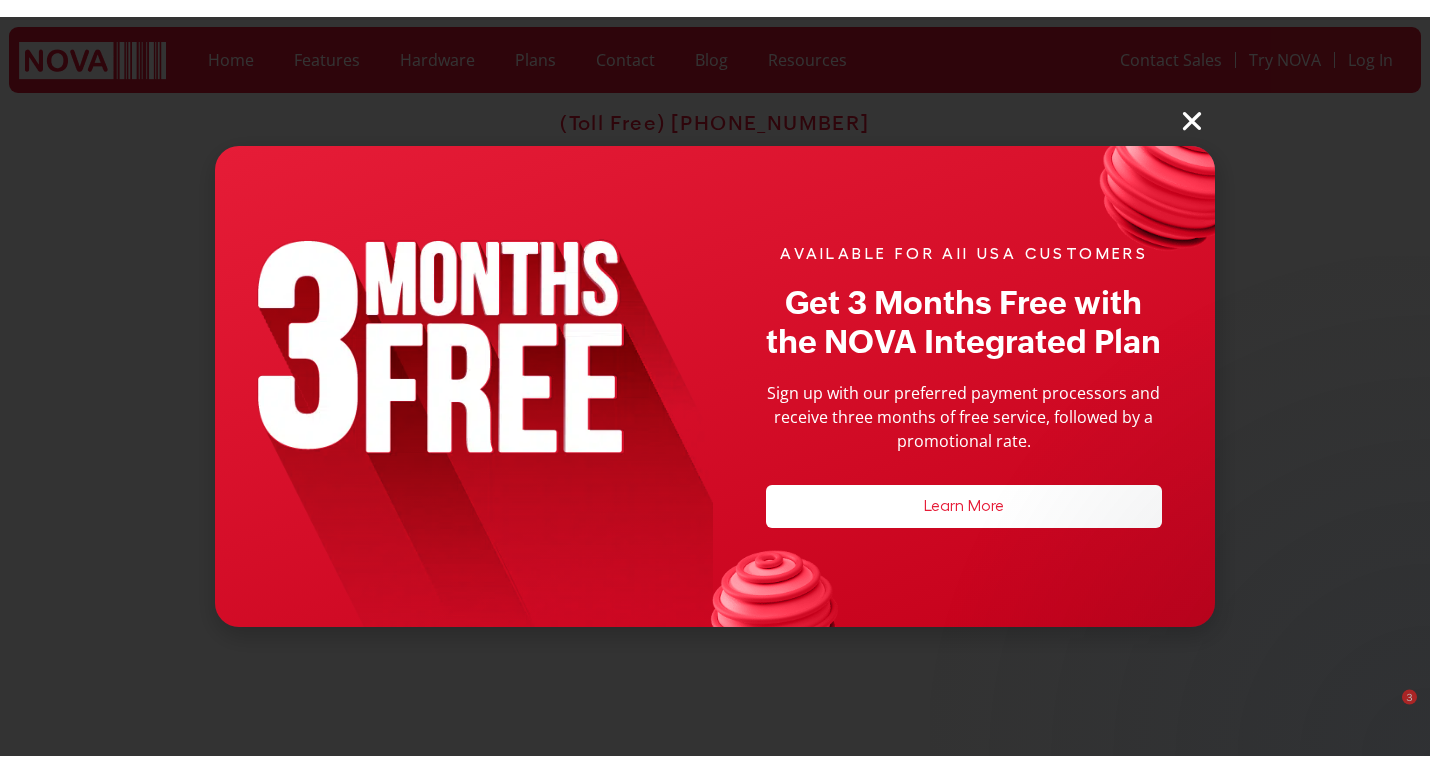 scroll, scrollTop: 0, scrollLeft: 0, axis: both 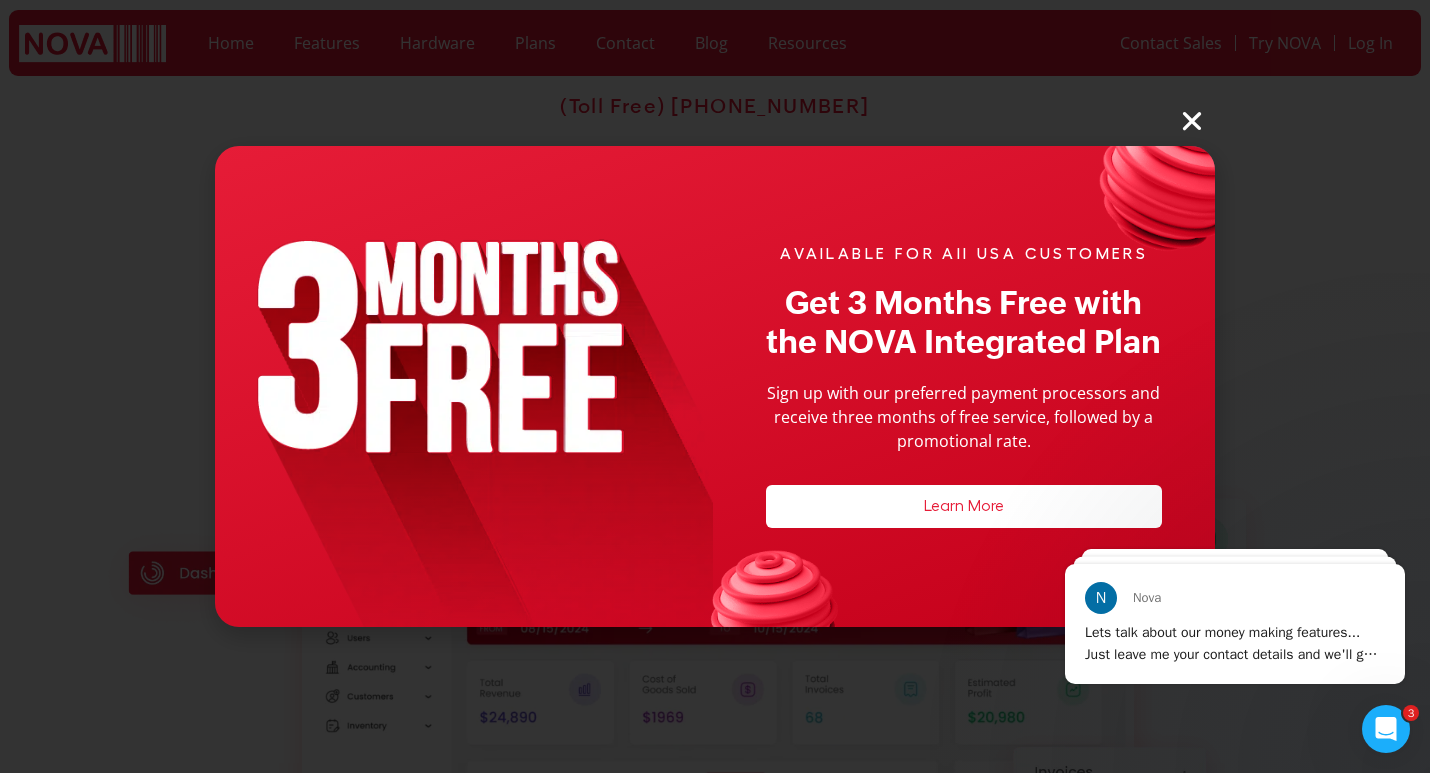click at bounding box center [1192, 121] 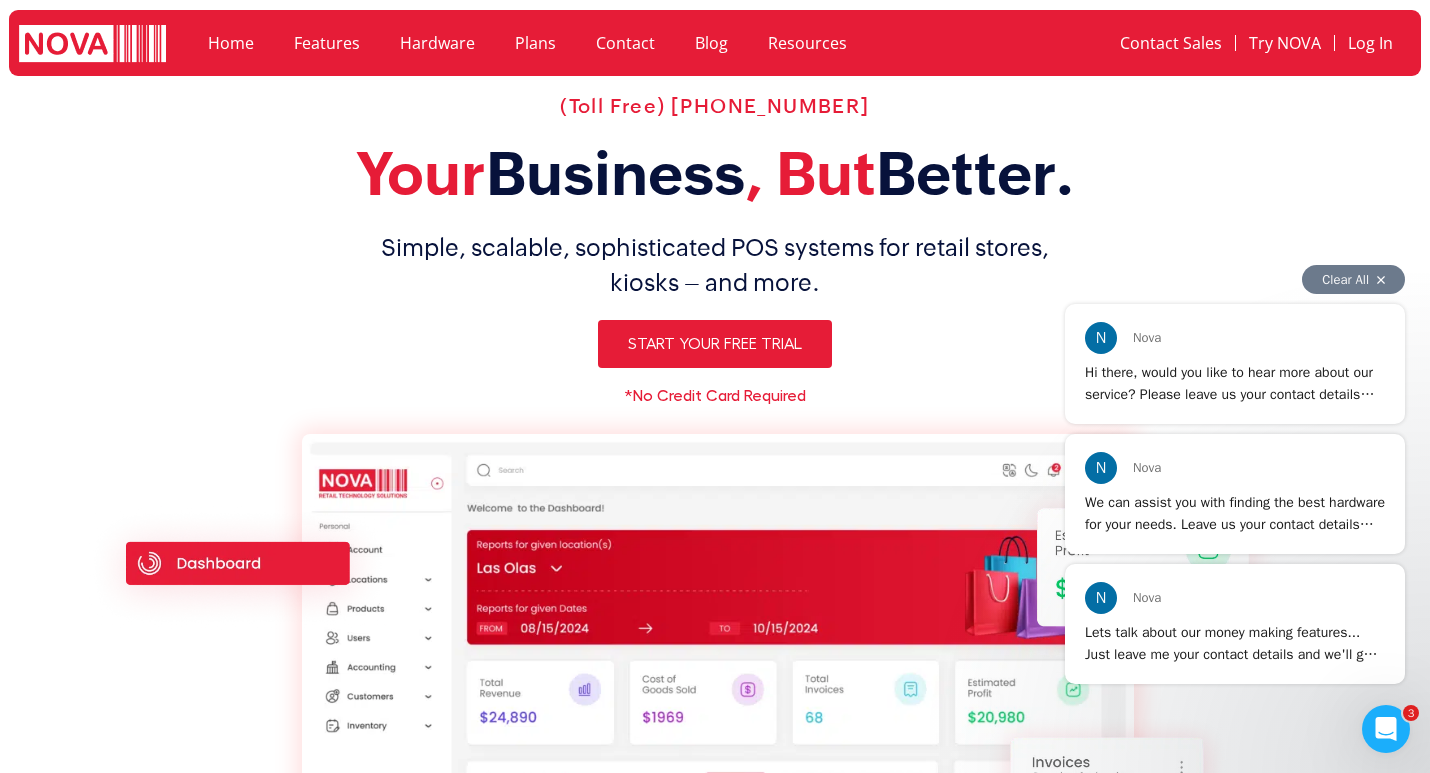 click on "Clear All" at bounding box center (1353, 279) 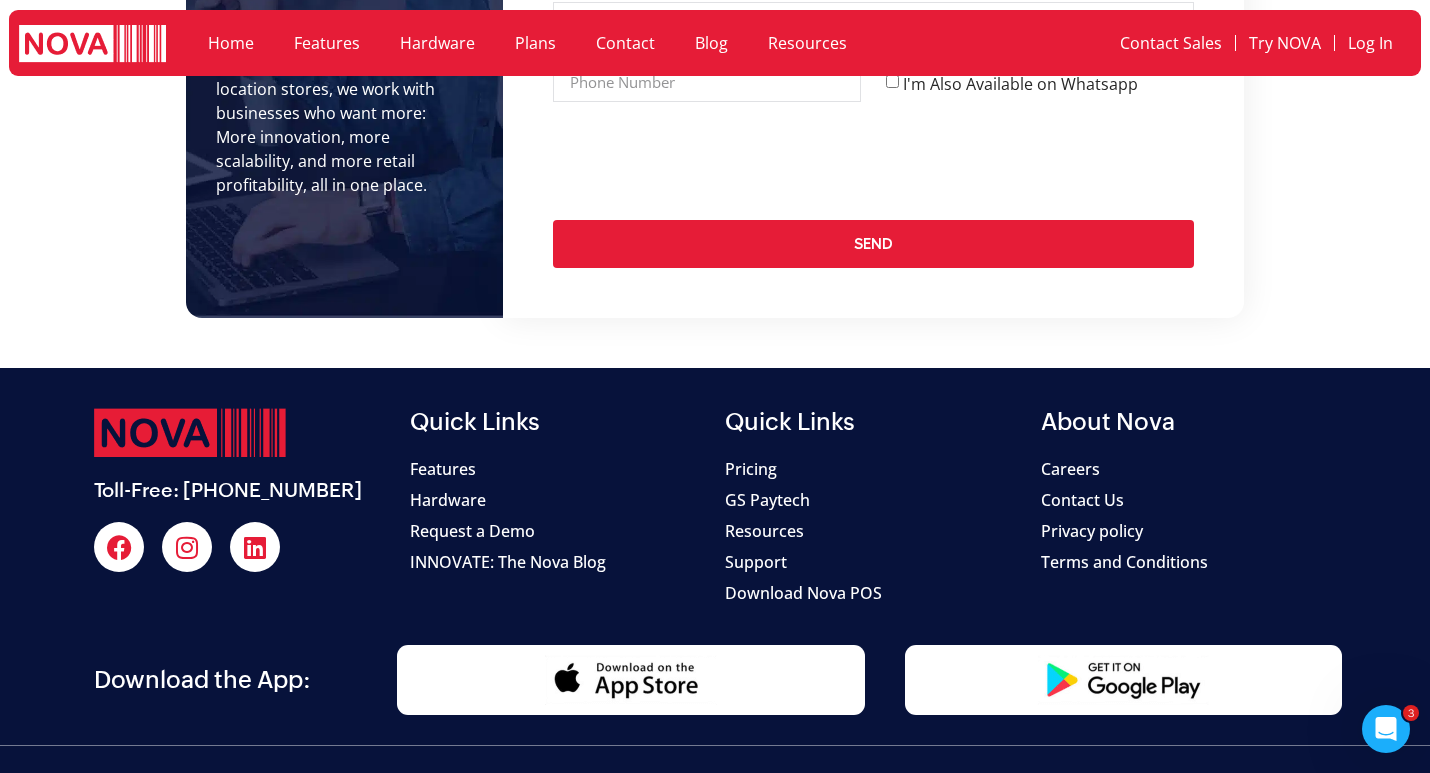 scroll, scrollTop: 7585, scrollLeft: 0, axis: vertical 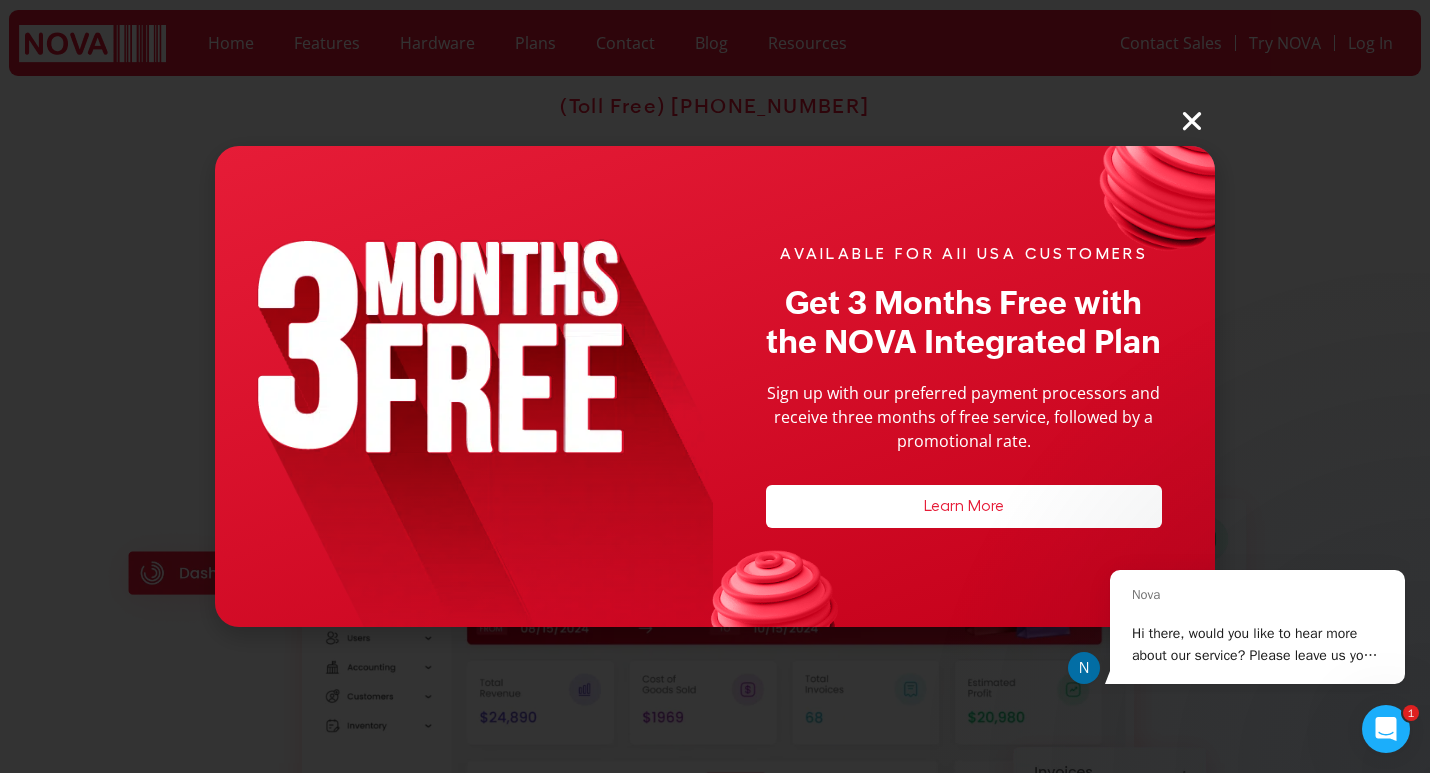 click at bounding box center [1192, 121] 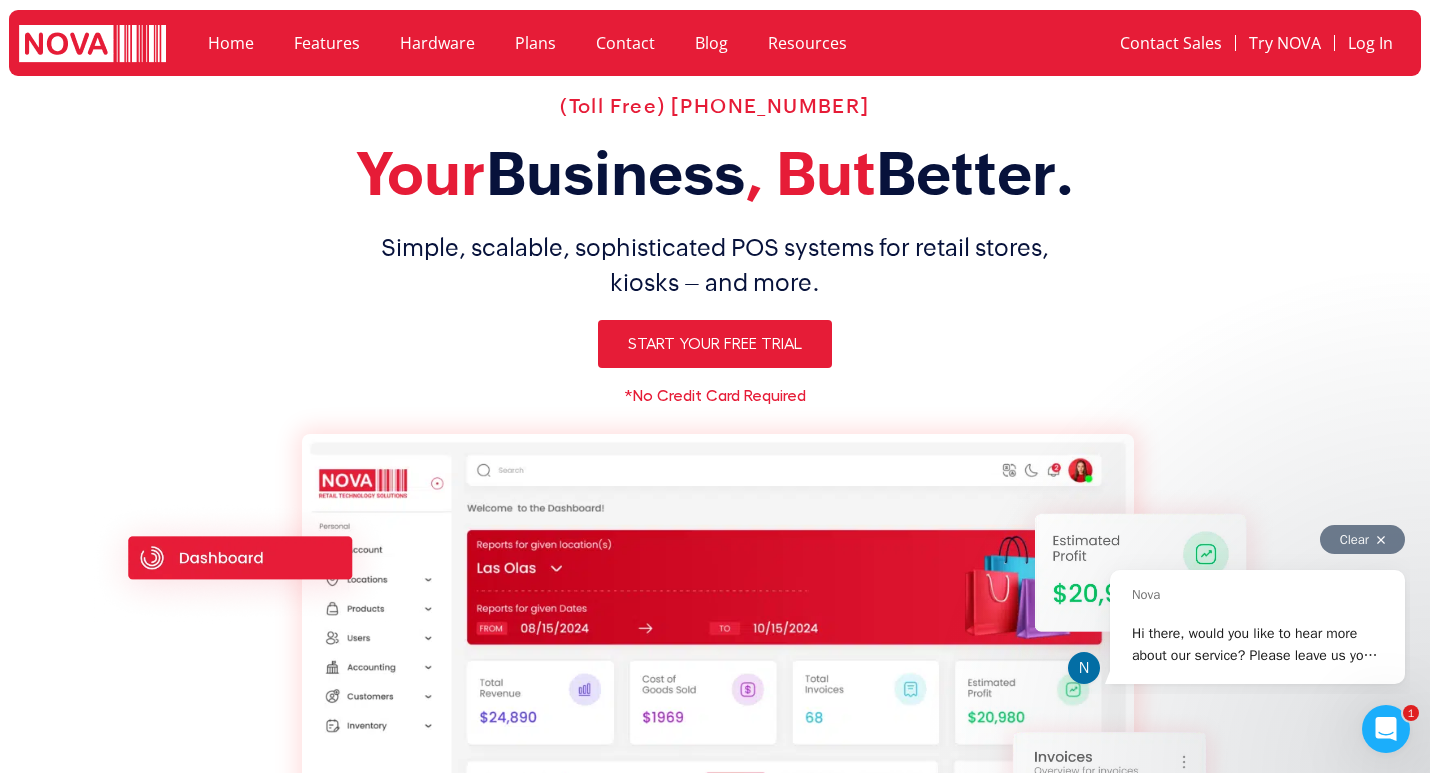 click at bounding box center (1381, 540) 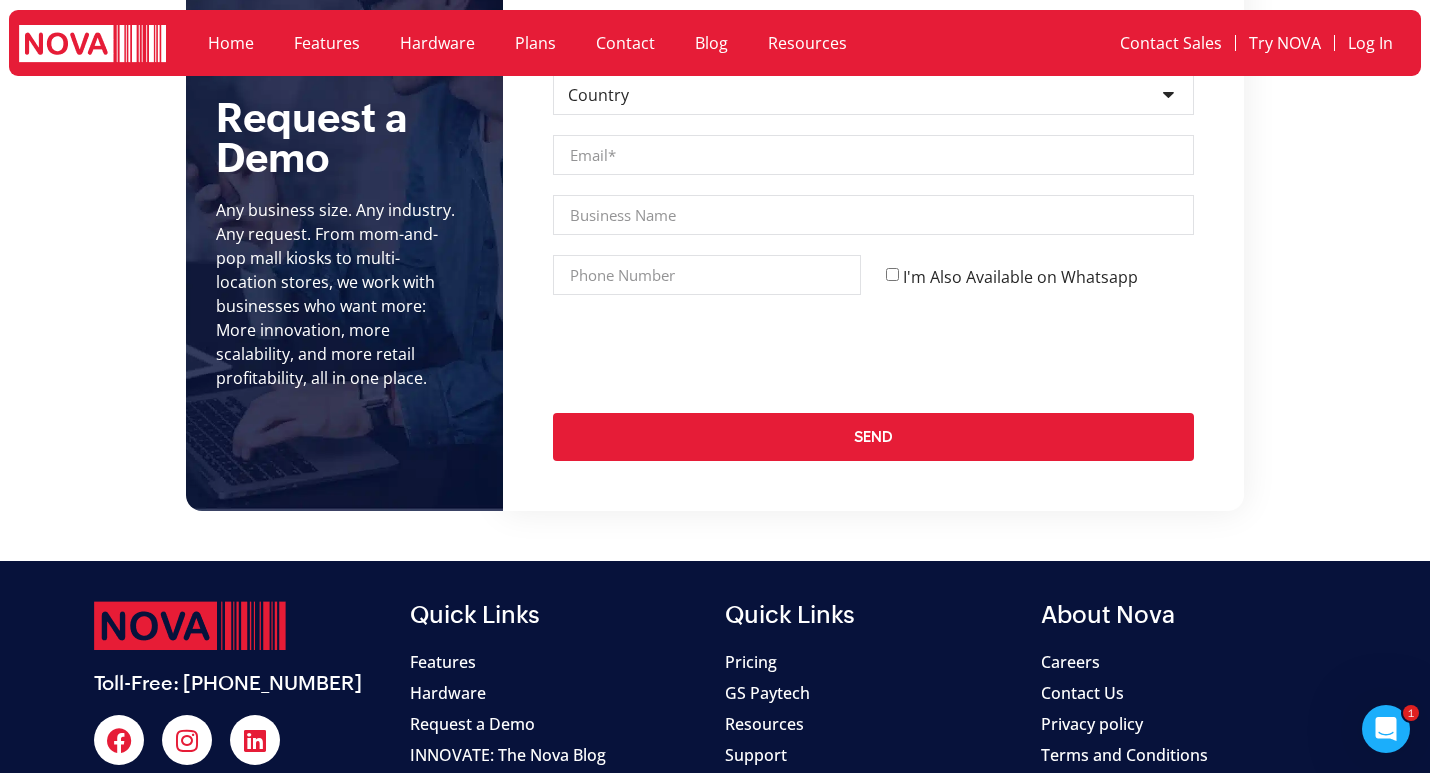 scroll, scrollTop: 7585, scrollLeft: 0, axis: vertical 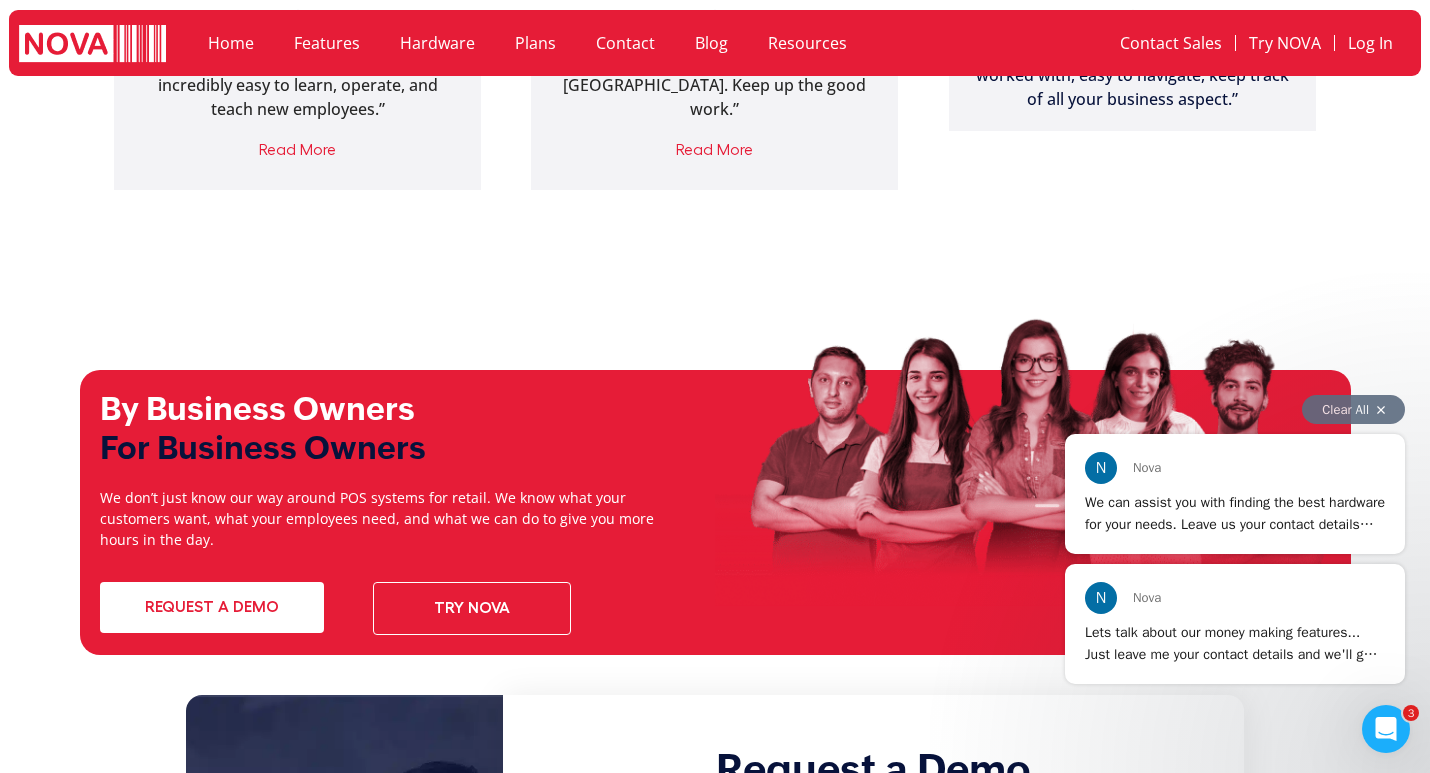 click on "Clear All" at bounding box center [1353, 409] 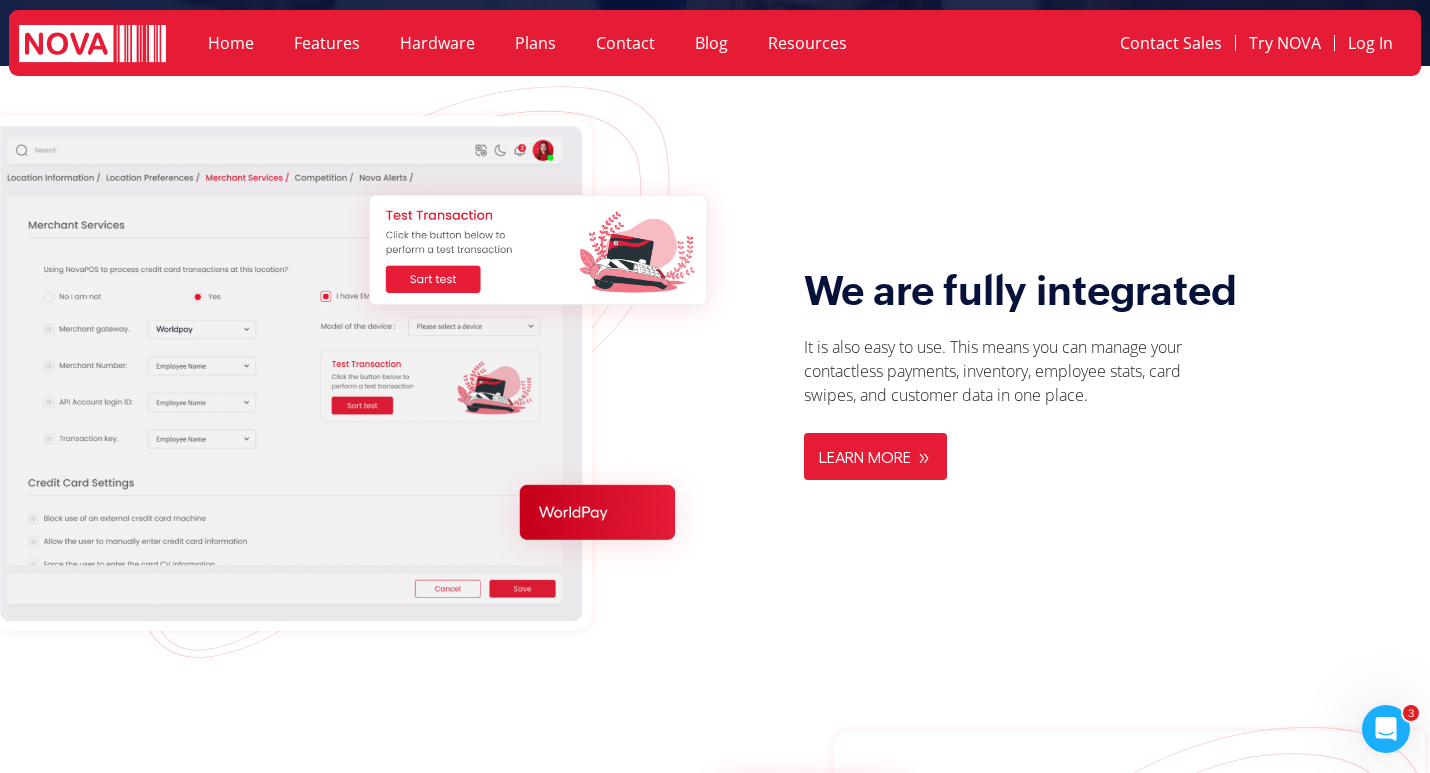 scroll, scrollTop: 2585, scrollLeft: 0, axis: vertical 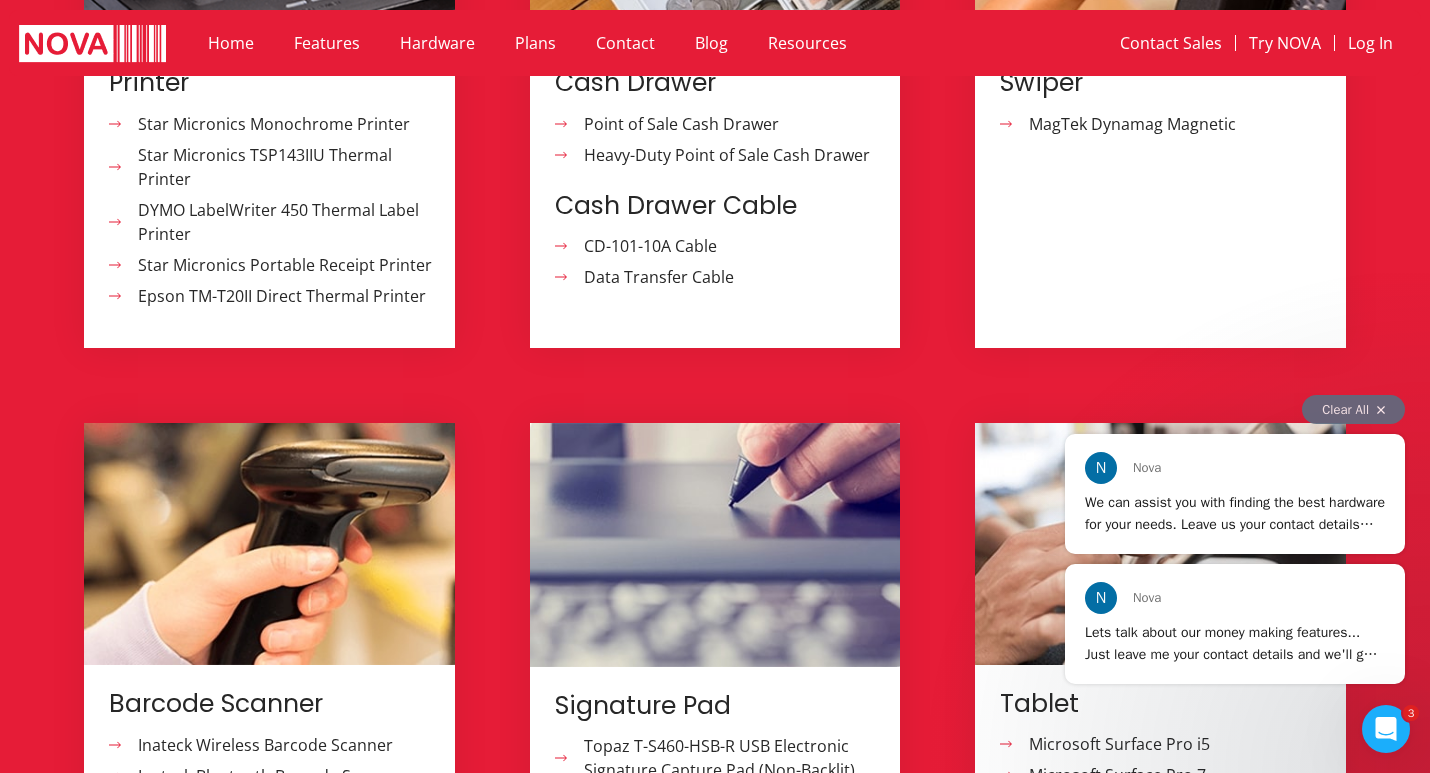 click on "Clear All" at bounding box center [1353, 409] 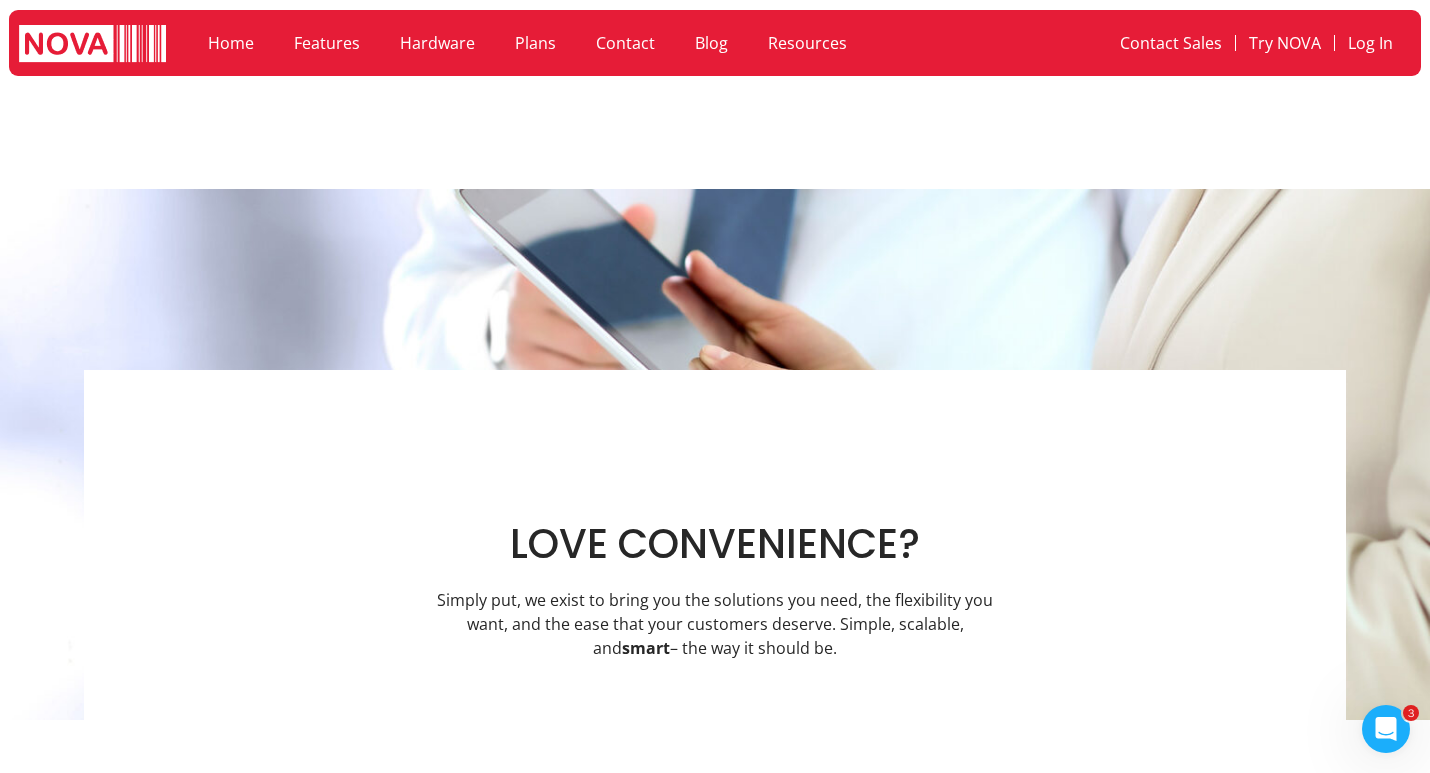 scroll, scrollTop: 0, scrollLeft: 0, axis: both 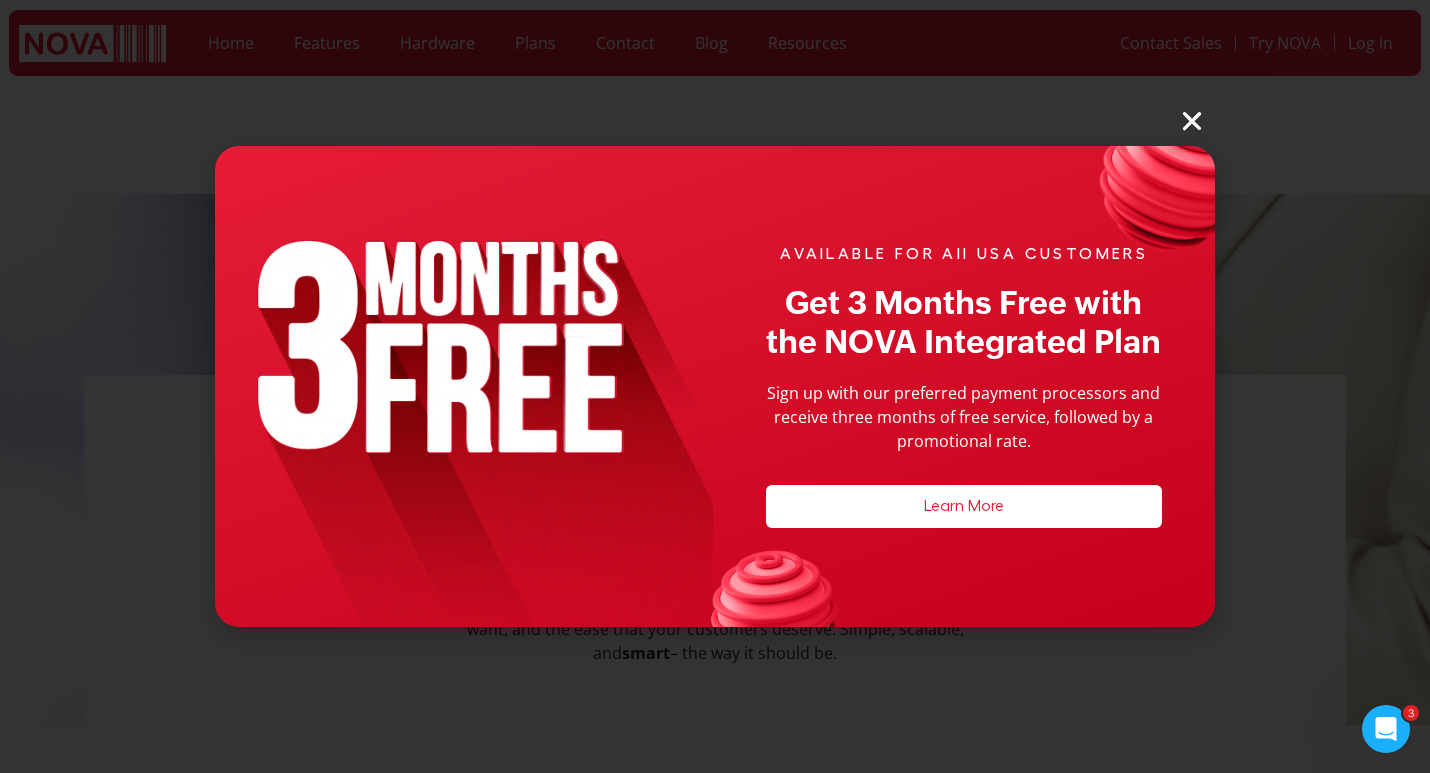 click at bounding box center (1192, 121) 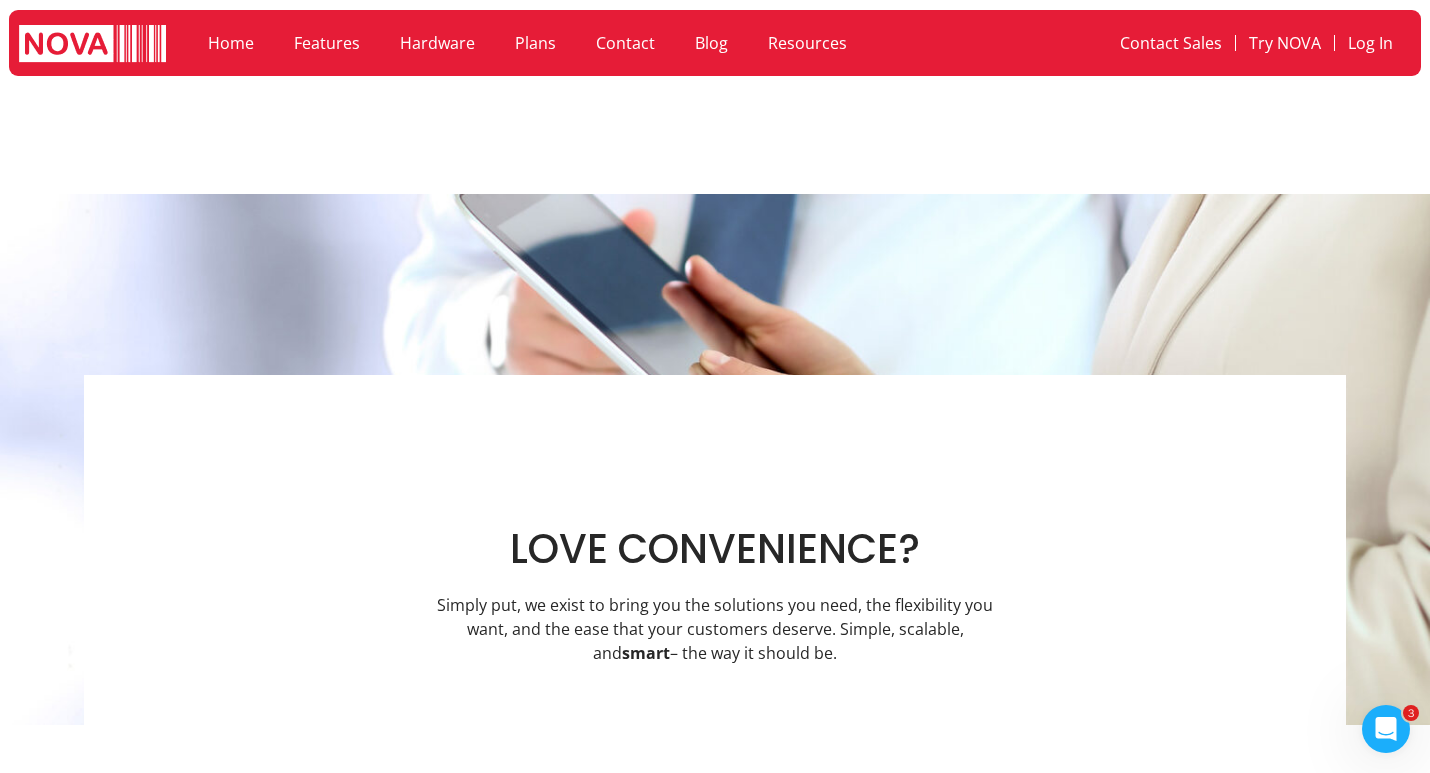click on "Hardware" 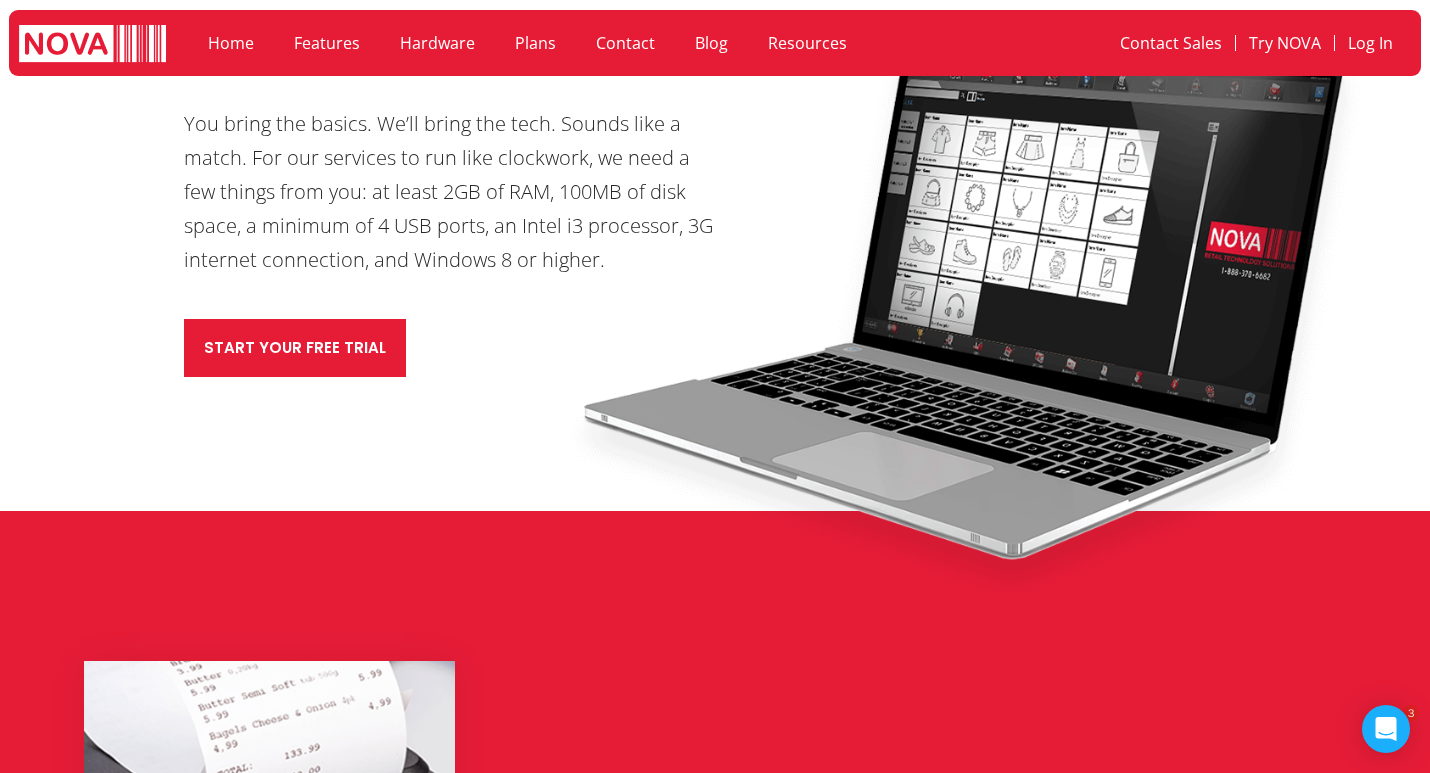scroll, scrollTop: 900, scrollLeft: 0, axis: vertical 